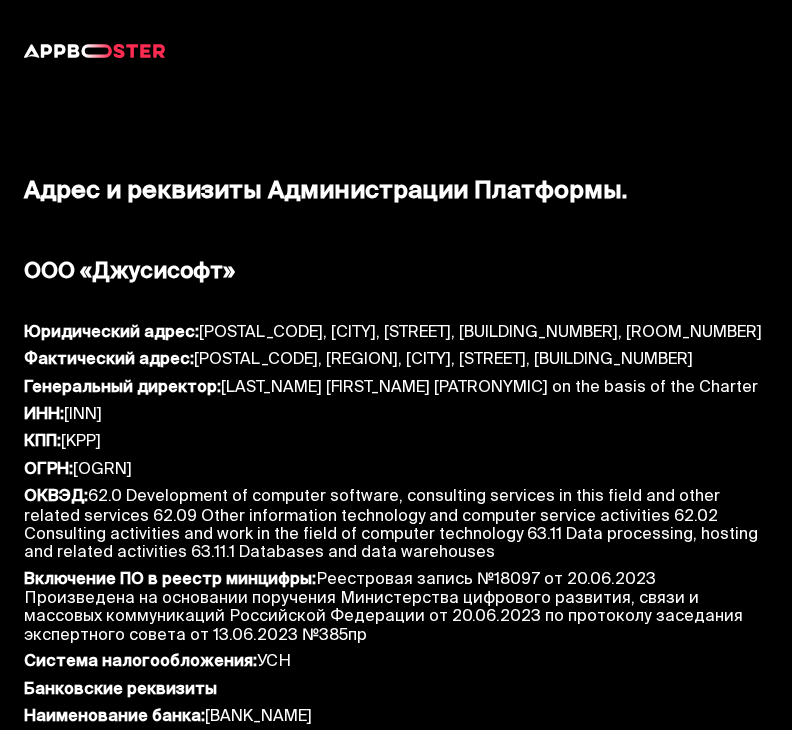 scroll, scrollTop: 0, scrollLeft: 0, axis: both 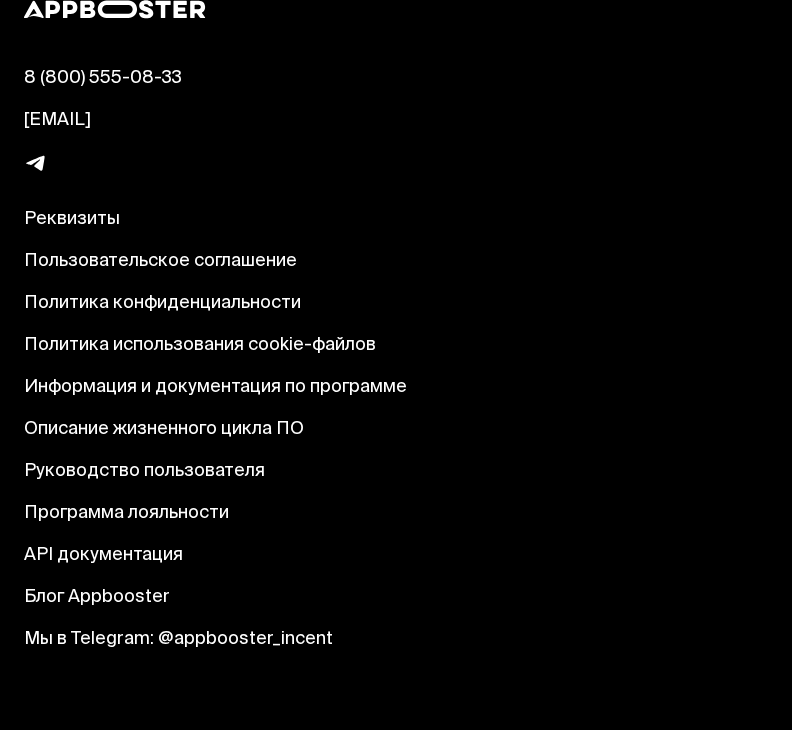 click on "Пользовательское соглашение" at bounding box center (215, 262) 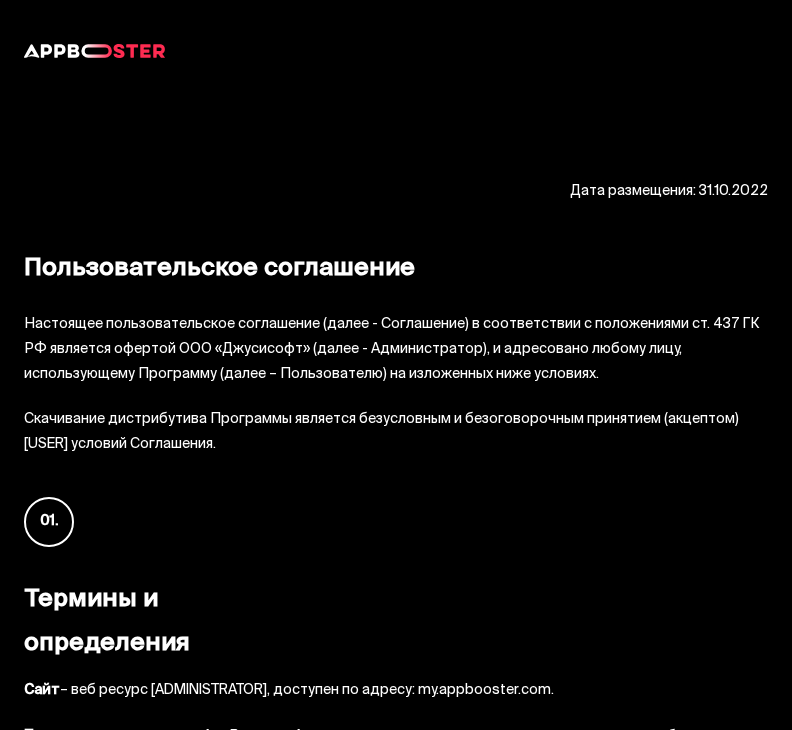 scroll, scrollTop: 0, scrollLeft: 0, axis: both 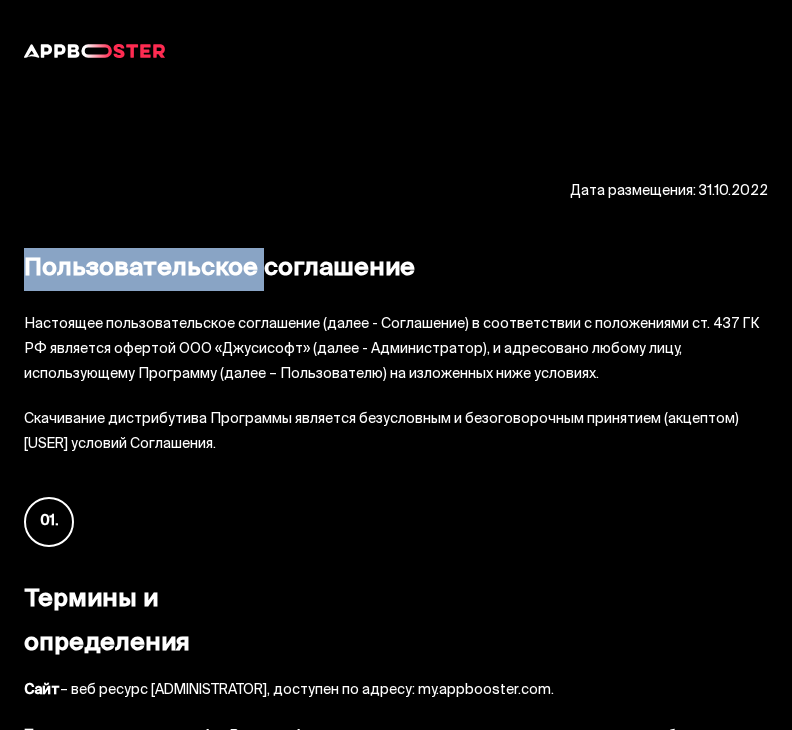 click on "Пользовательское соглашение" at bounding box center [396, 270] 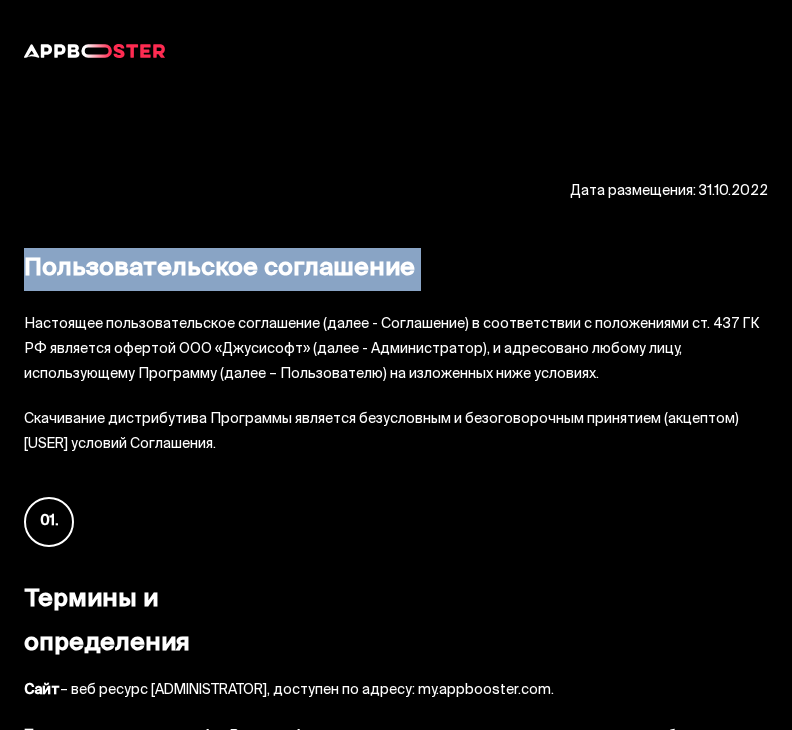click on "Пользовательское соглашение" at bounding box center [396, 270] 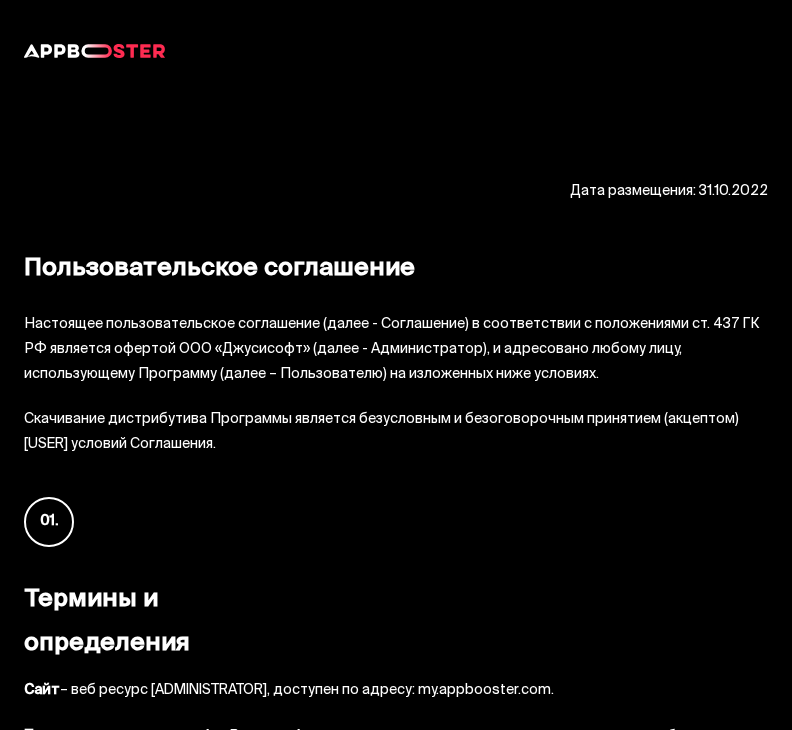 click on "Дата размещения: 31.10.2022   Пользовательское соглашение      Настоящее пользовательское соглашение (далее - Соглашение) в соответствии с положениями ст. 437 ГК РФ является офертой ООО «Джусисофт» (далее - Администратор), и адресовано любому лицу, использующему Программу (далее – Пользователю) на изложенных ниже условиях.     Скачивание дистрибутива Программы является безусловным и безоговорочным принятием (акцептом) Пользователем условий Соглашения.       01.  Термины и определения       Сайт  – веб ресурс Администратора, доступен по адресу: my.appbooster.com." at bounding box center (396, 6136) 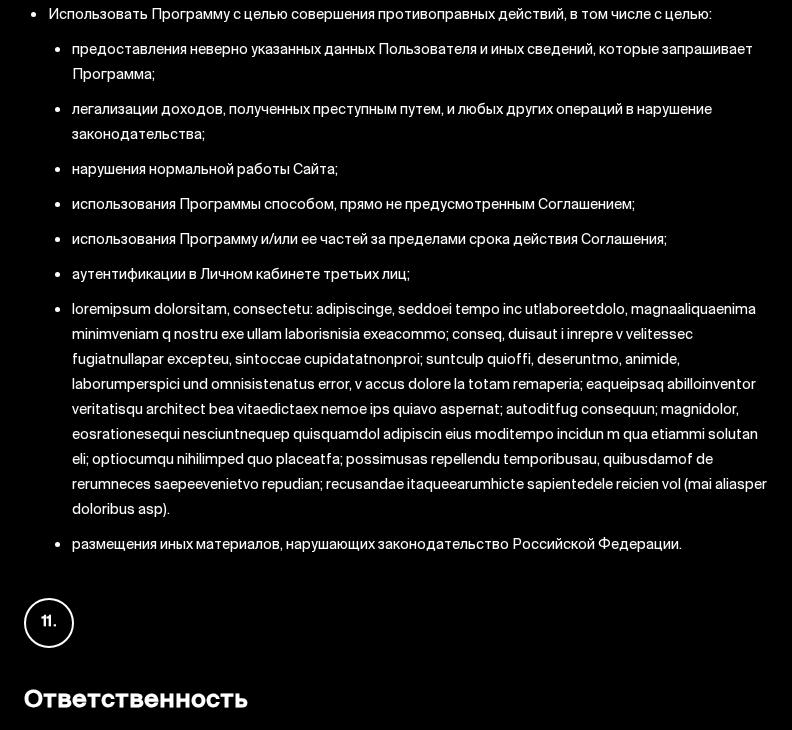 scroll, scrollTop: 11862, scrollLeft: 0, axis: vertical 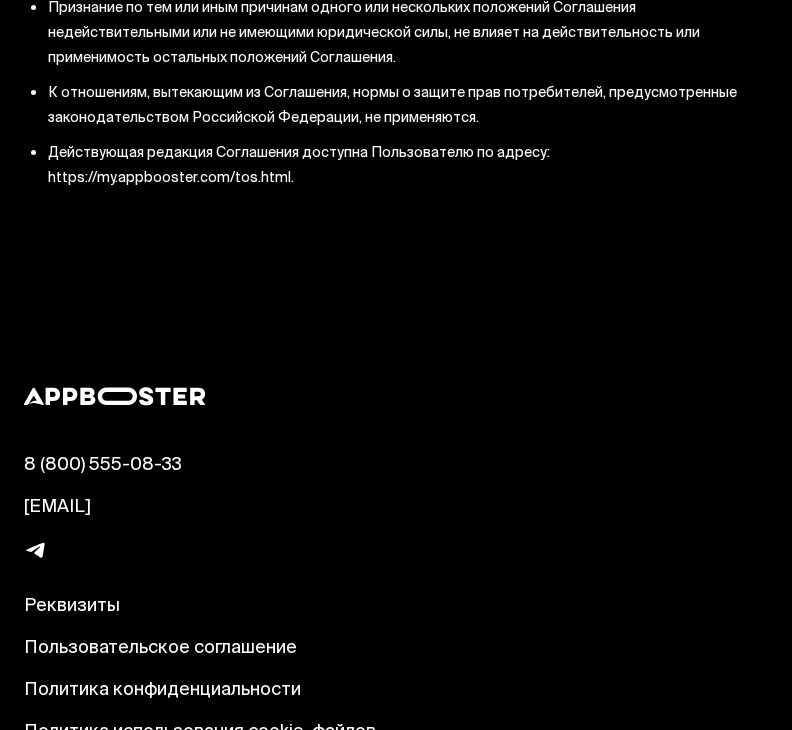 click on "Политика конфиденциальности" at bounding box center (215, 691) 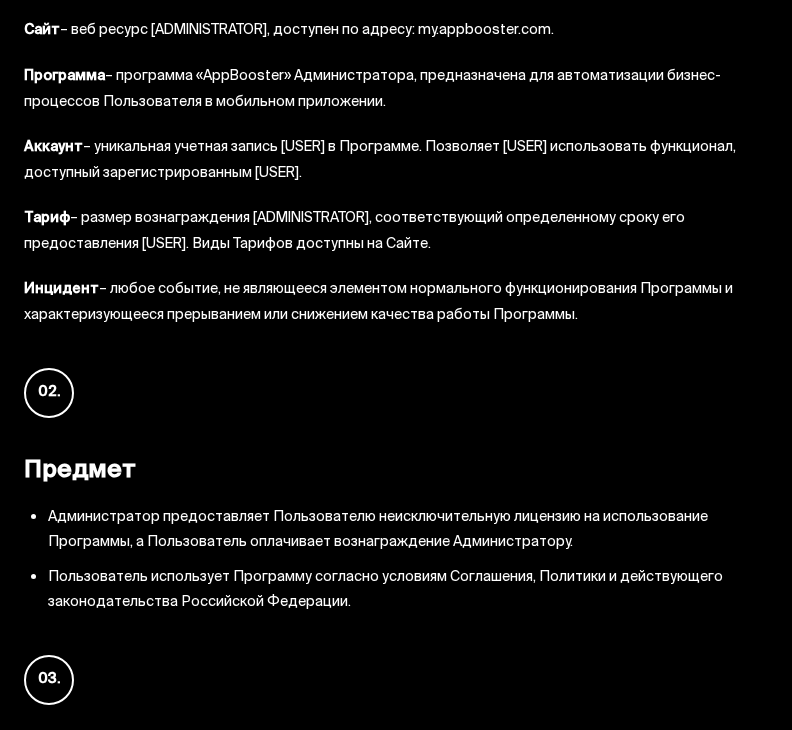 scroll, scrollTop: 0, scrollLeft: 0, axis: both 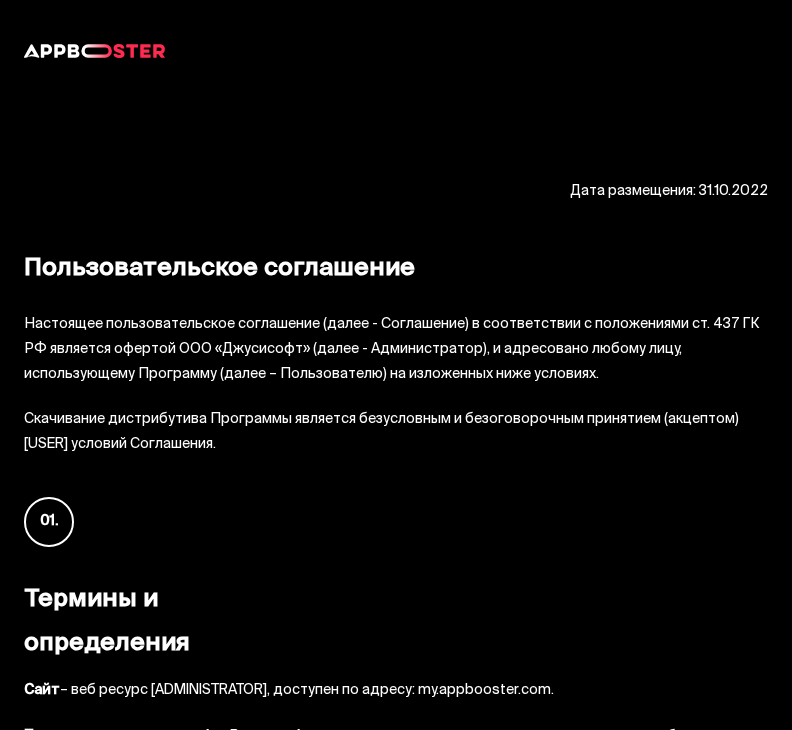 click at bounding box center [94, 51] 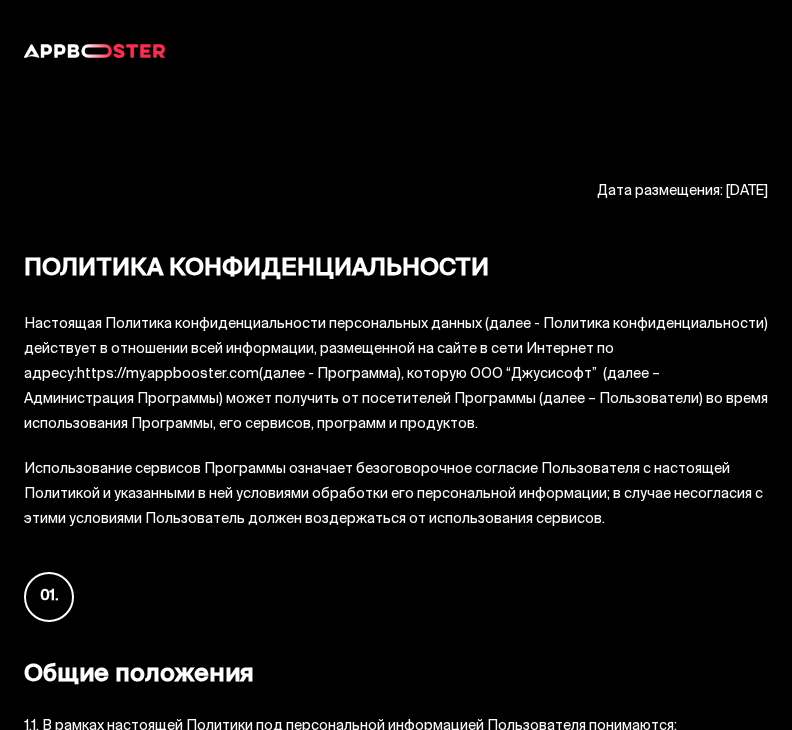 scroll, scrollTop: 0, scrollLeft: 0, axis: both 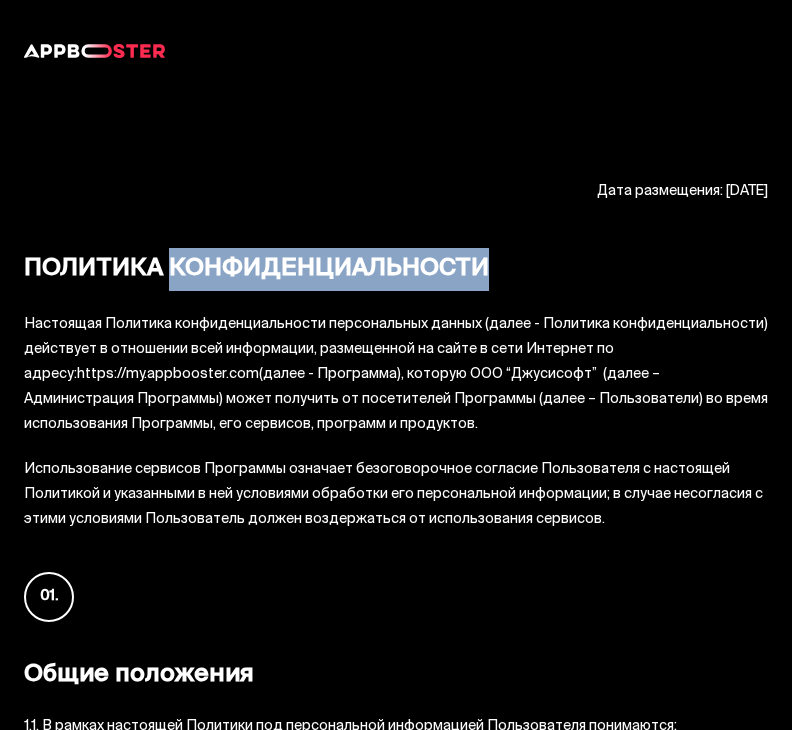 click on "ПОЛИТИКА КОНФИДЕНЦИАЛЬНОСТИ" at bounding box center [396, 270] 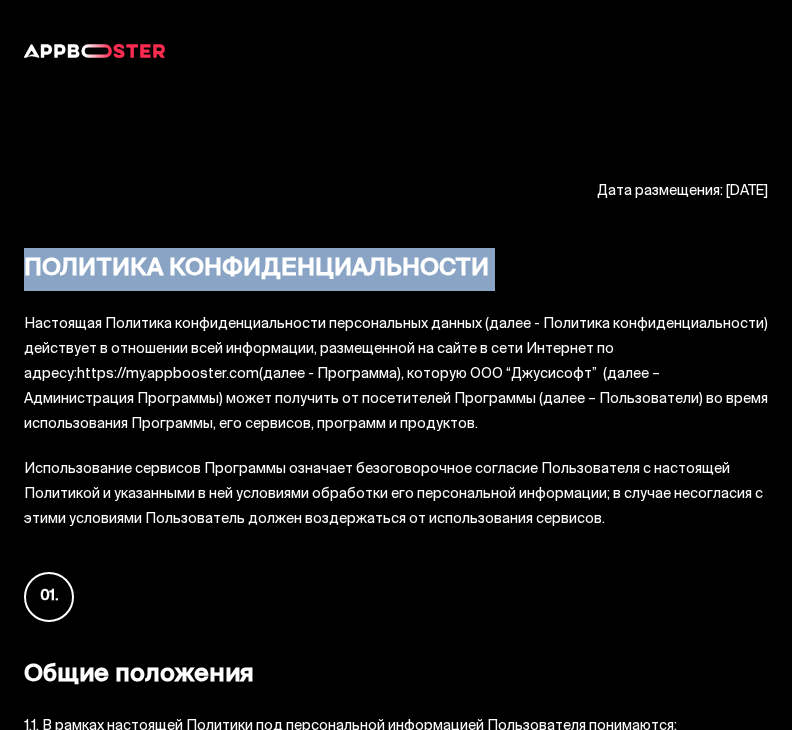 click on "ПОЛИТИКА КОНФИДЕНЦИАЛЬНОСТИ" at bounding box center (396, 270) 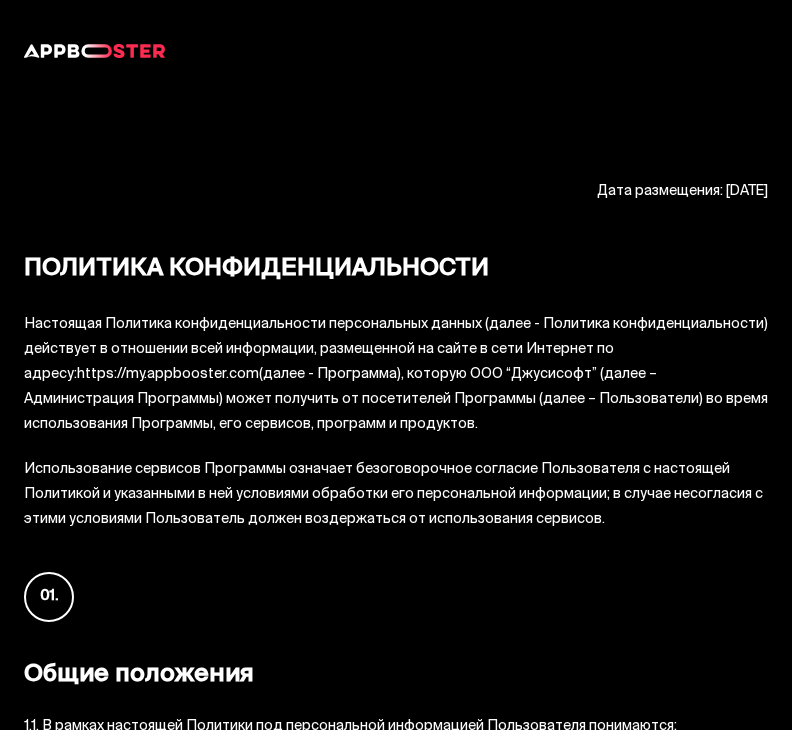 scroll, scrollTop: 0, scrollLeft: 0, axis: both 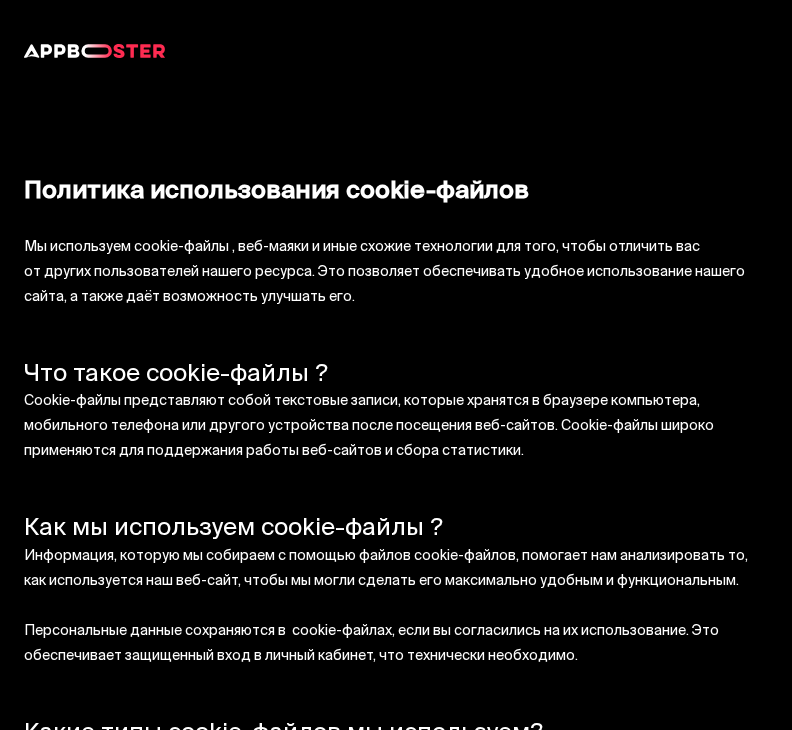 drag, startPoint x: 428, startPoint y: 309, endPoint x: 147, endPoint y: 178, distance: 310.0355 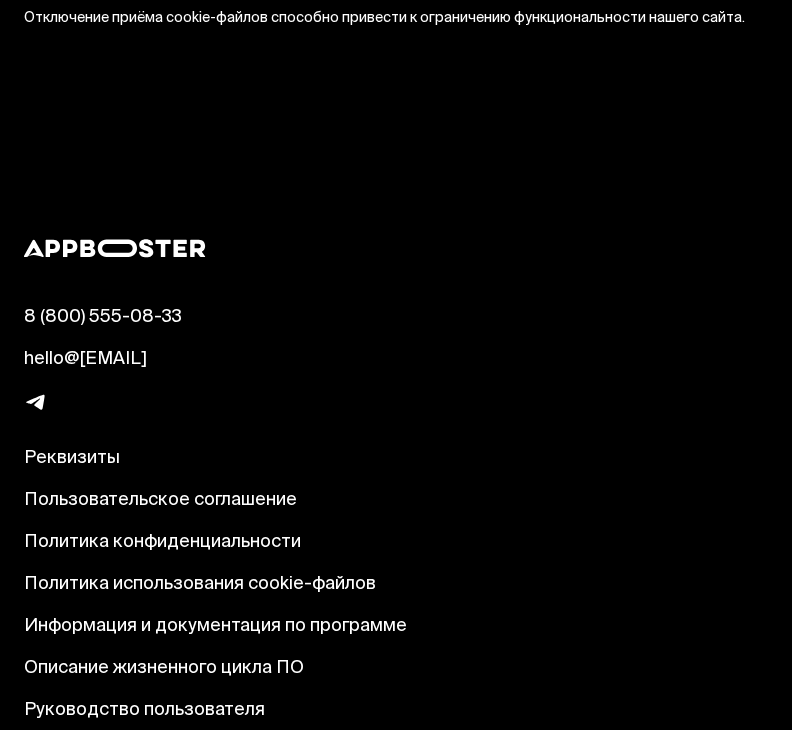 scroll, scrollTop: 2372, scrollLeft: 0, axis: vertical 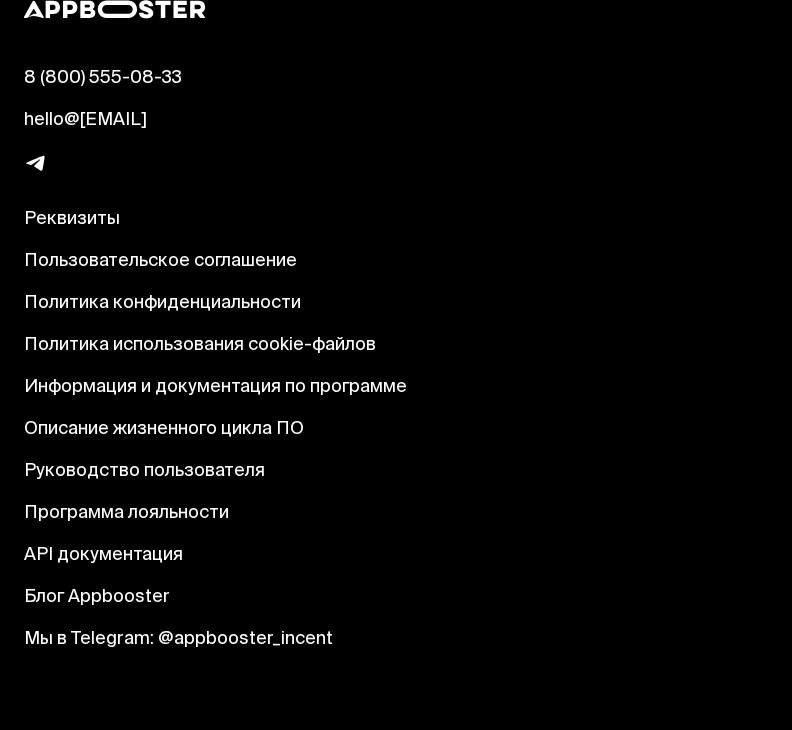 click on "Программа лояльности" at bounding box center [215, 514] 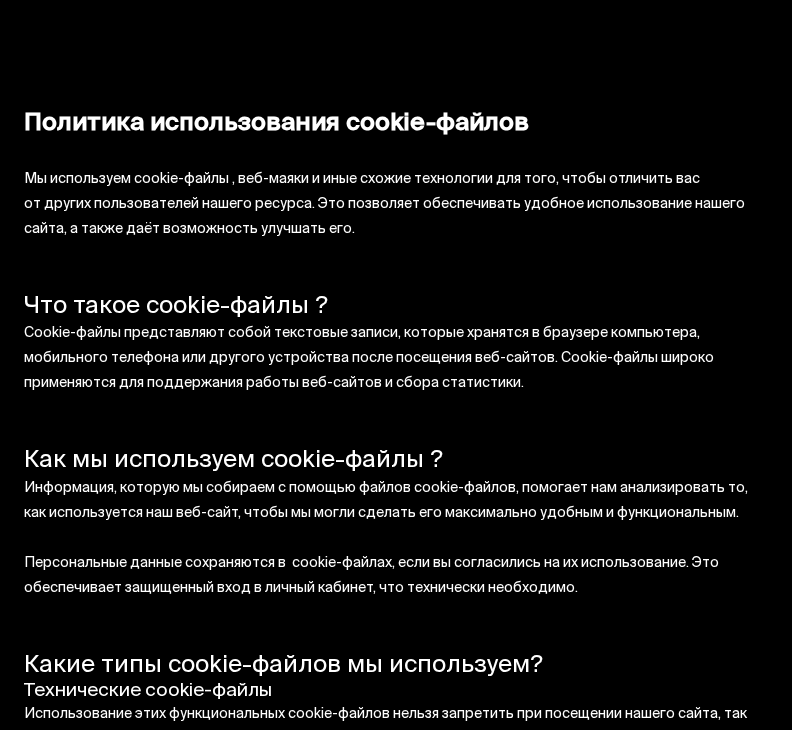 scroll, scrollTop: 0, scrollLeft: 0, axis: both 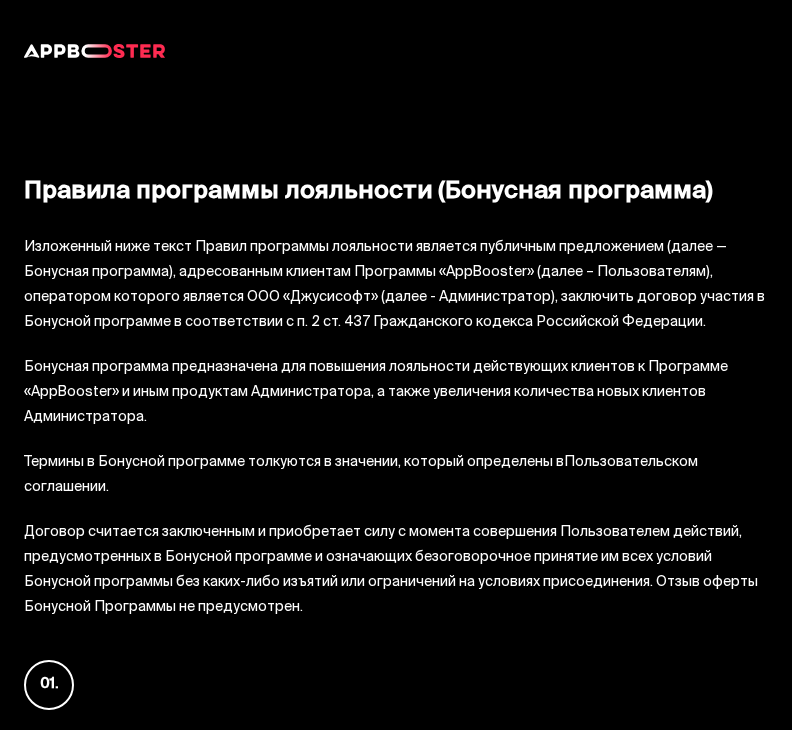 drag, startPoint x: 319, startPoint y: 65, endPoint x: 245, endPoint y: 13, distance: 90.44335 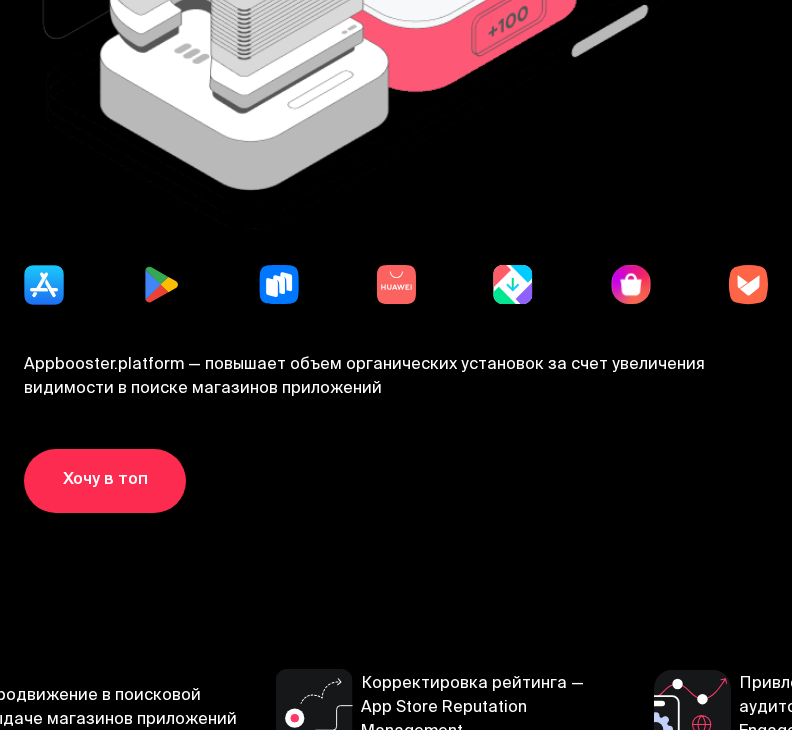 scroll, scrollTop: 900, scrollLeft: 0, axis: vertical 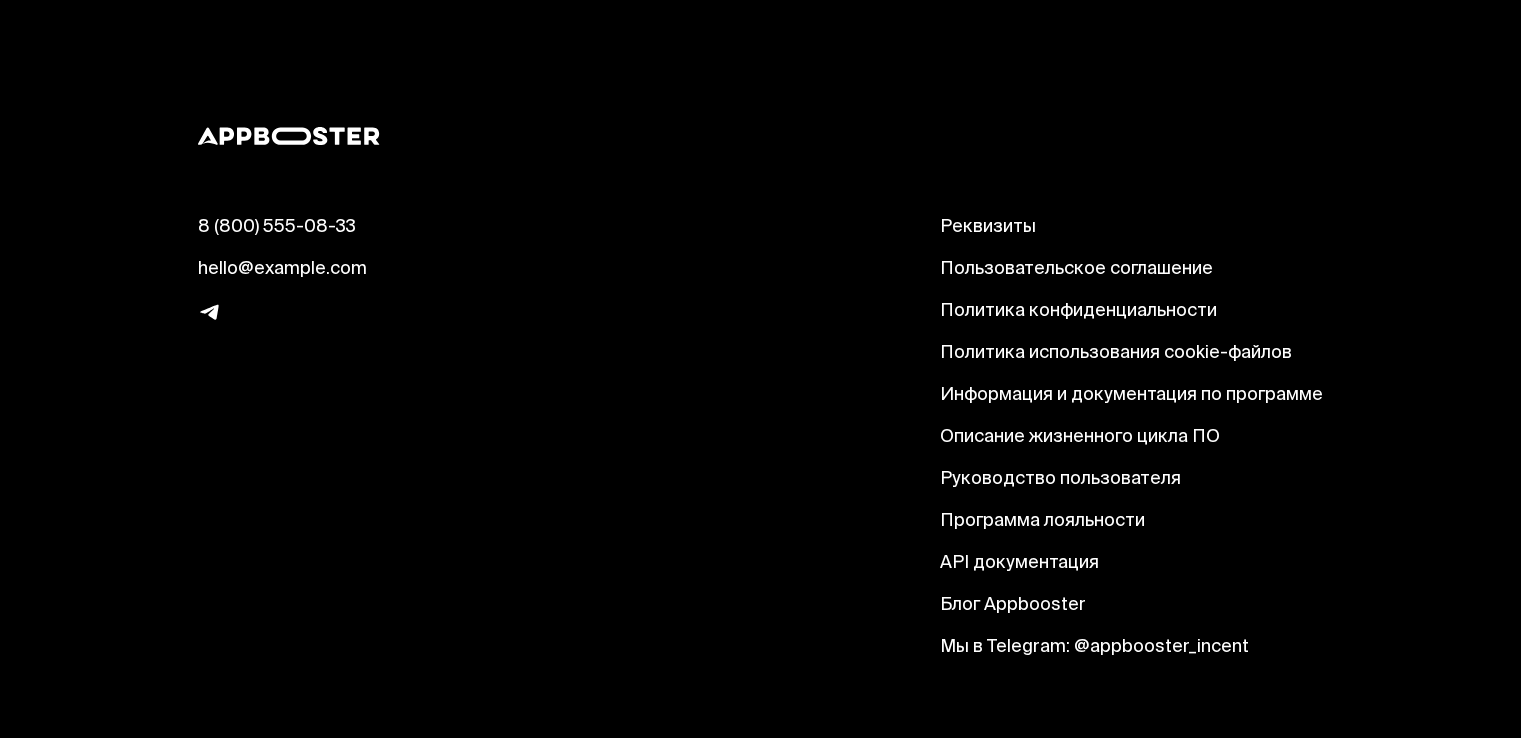 click on "Реквизиты" at bounding box center [1131, 228] 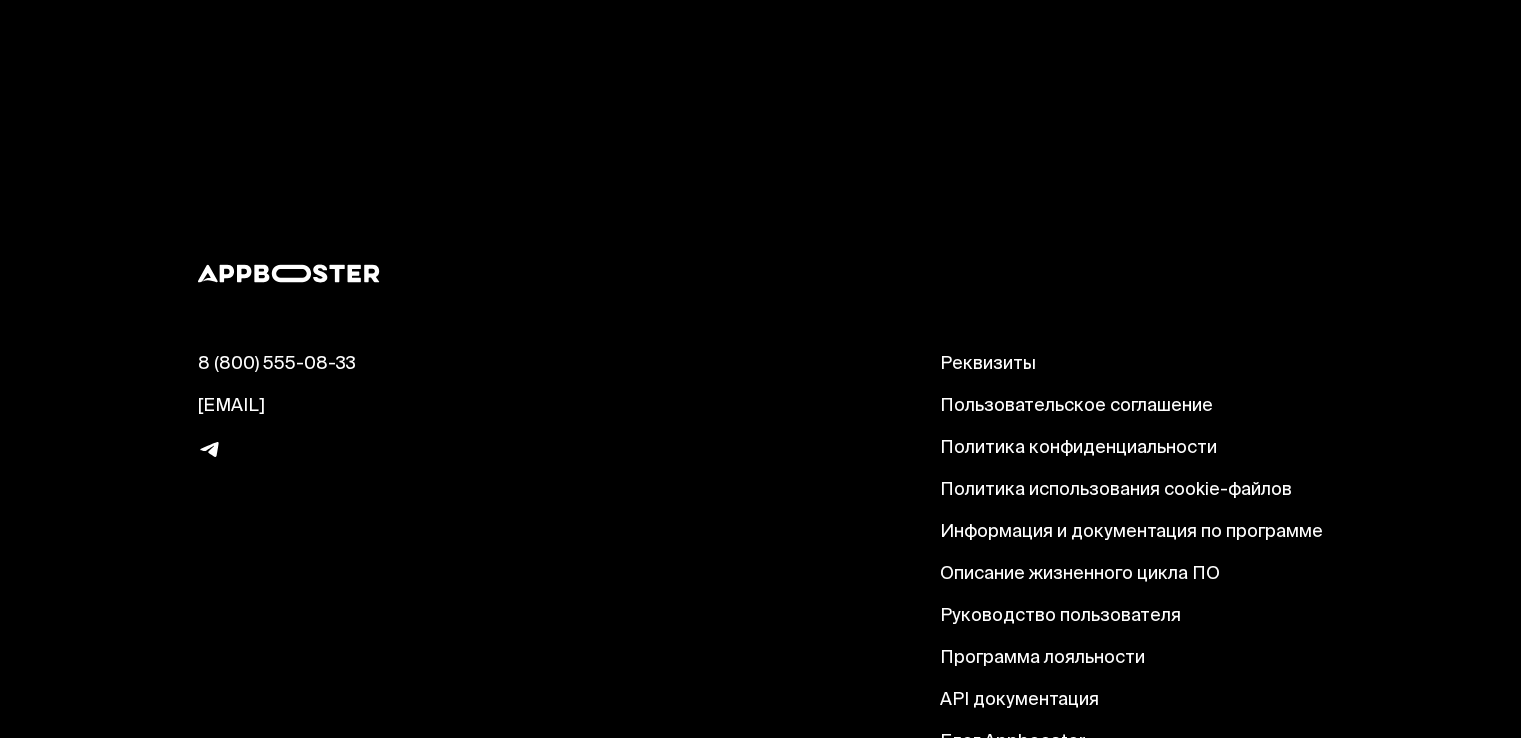 scroll, scrollTop: 1082, scrollLeft: 0, axis: vertical 